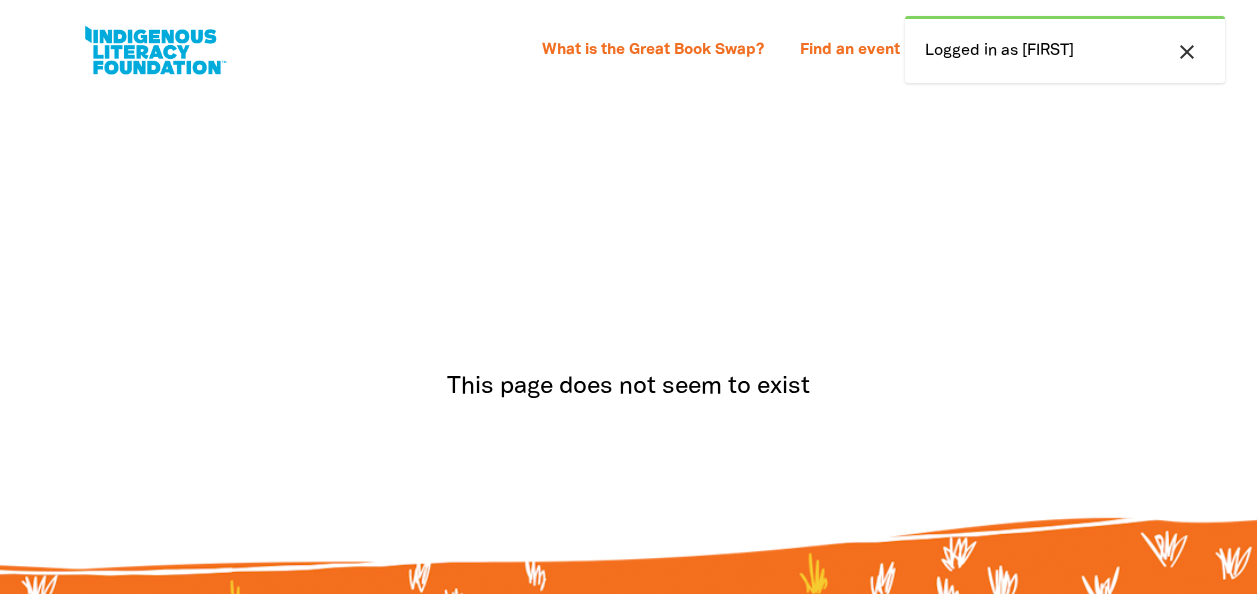 scroll, scrollTop: 0, scrollLeft: 0, axis: both 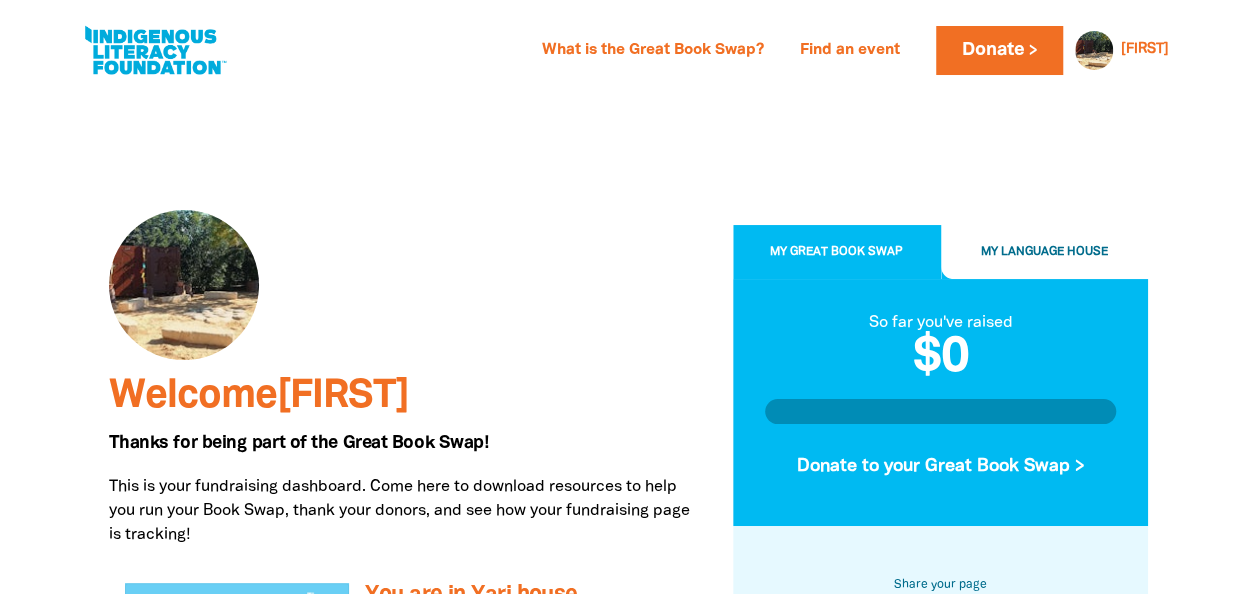 drag, startPoint x: 987, startPoint y: 2, endPoint x: 648, endPoint y: 92, distance: 350.7435 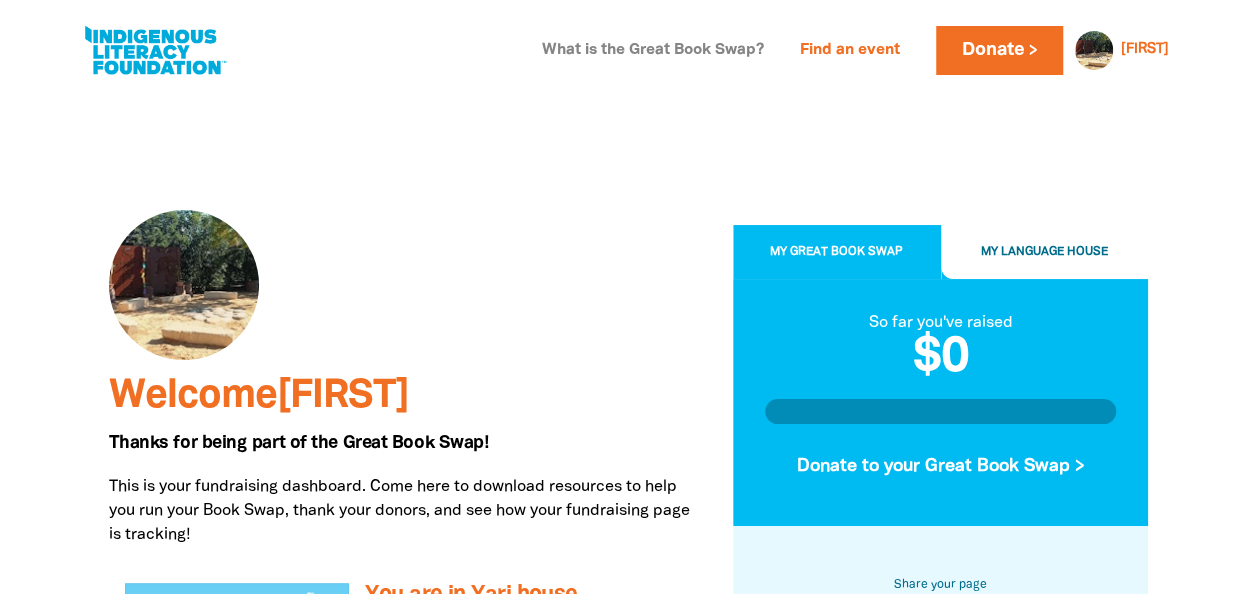 click on "What is the Great Book Swap?" at bounding box center (653, 51) 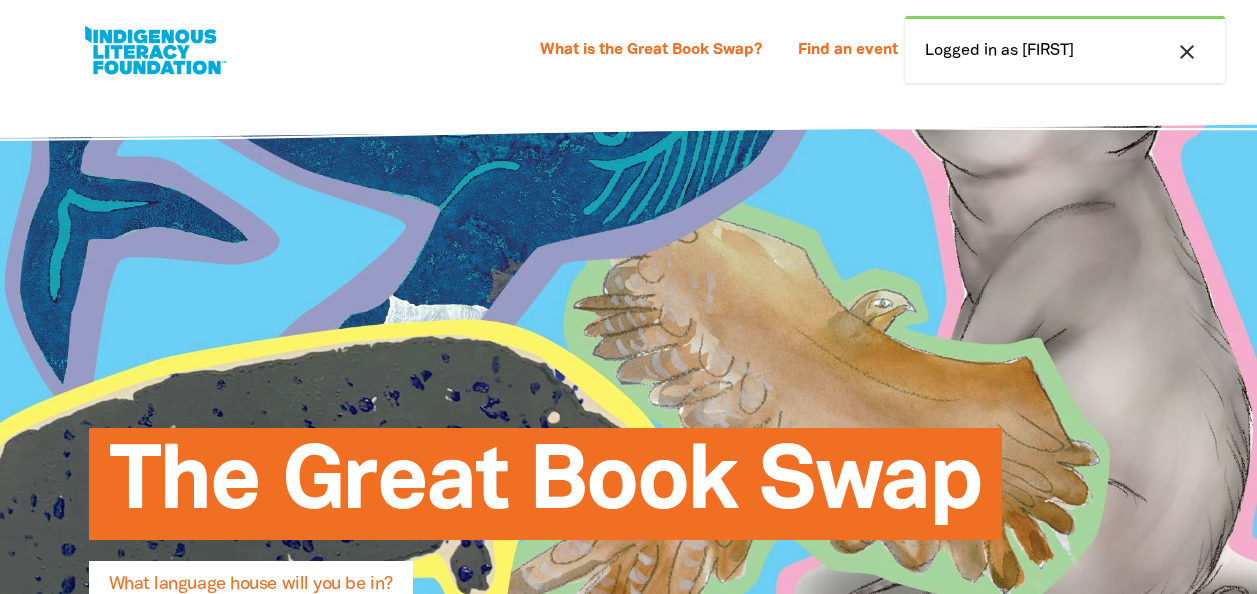 select on "primary-school" 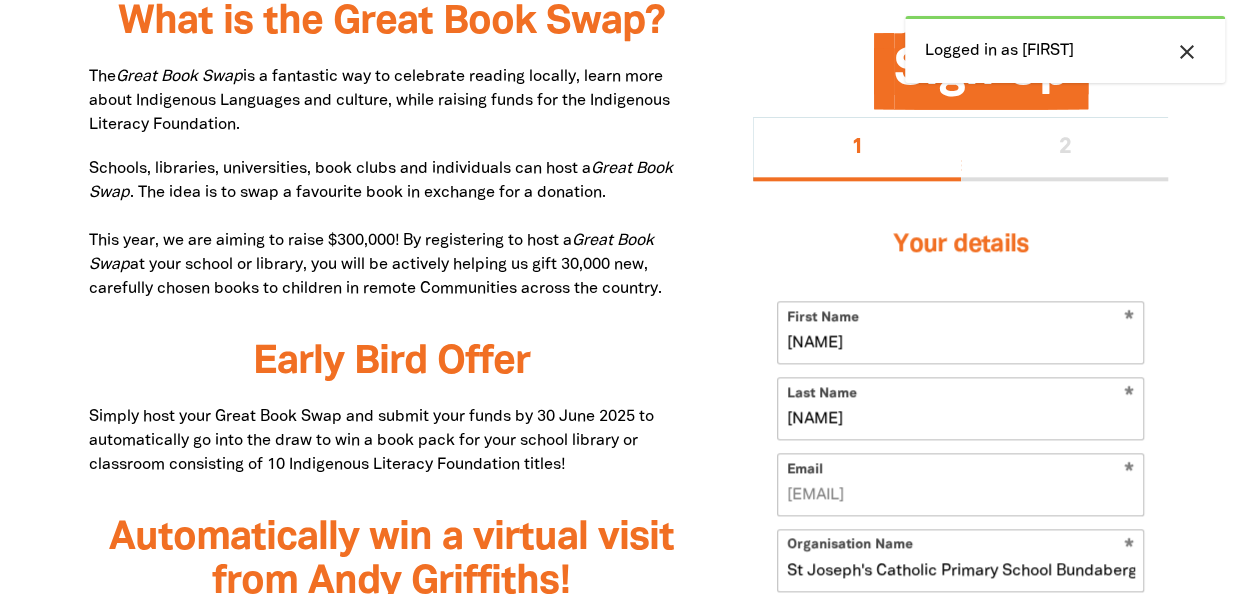 scroll, scrollTop: 0, scrollLeft: 0, axis: both 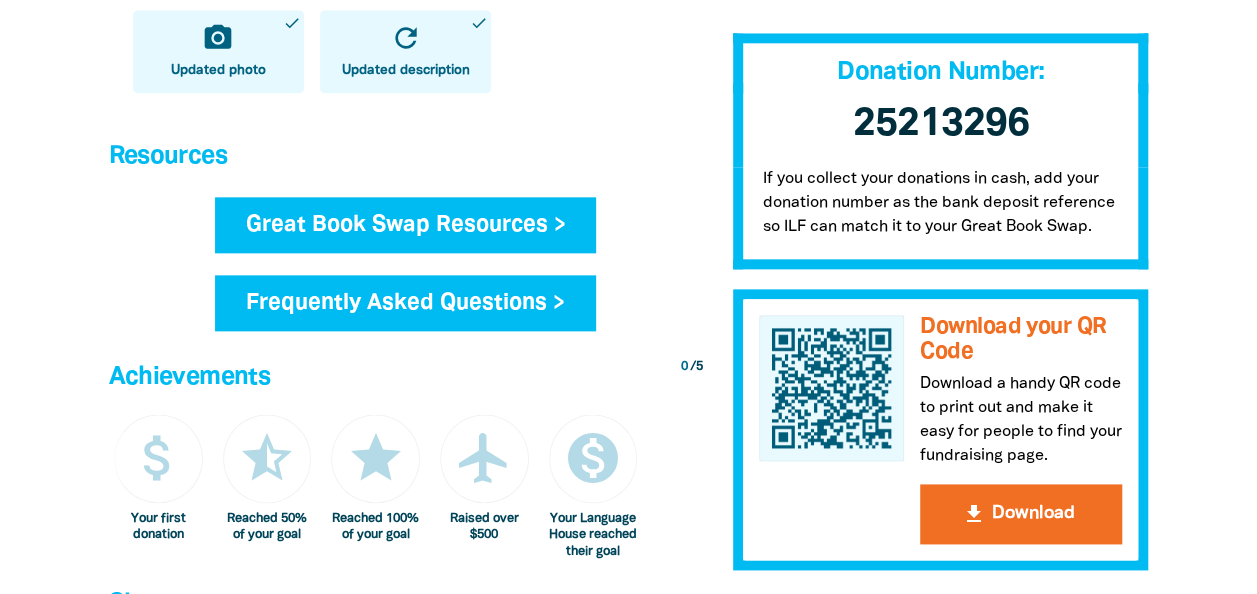 click on "Great Book Swap Resources >" at bounding box center [406, 225] 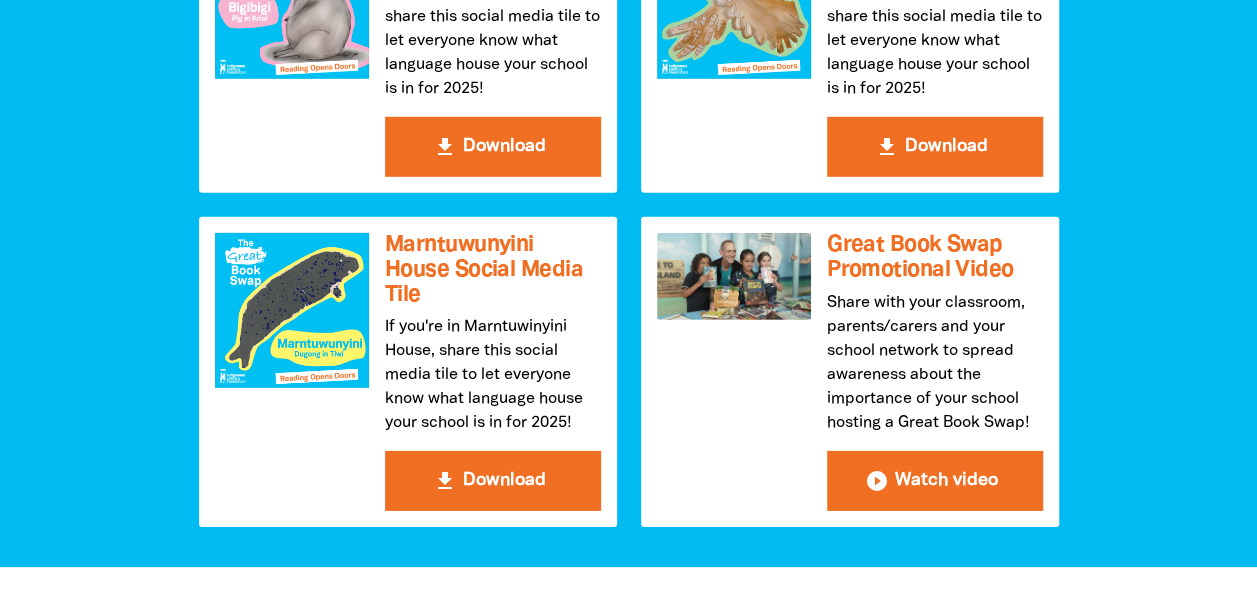 scroll, scrollTop: 2936, scrollLeft: 0, axis: vertical 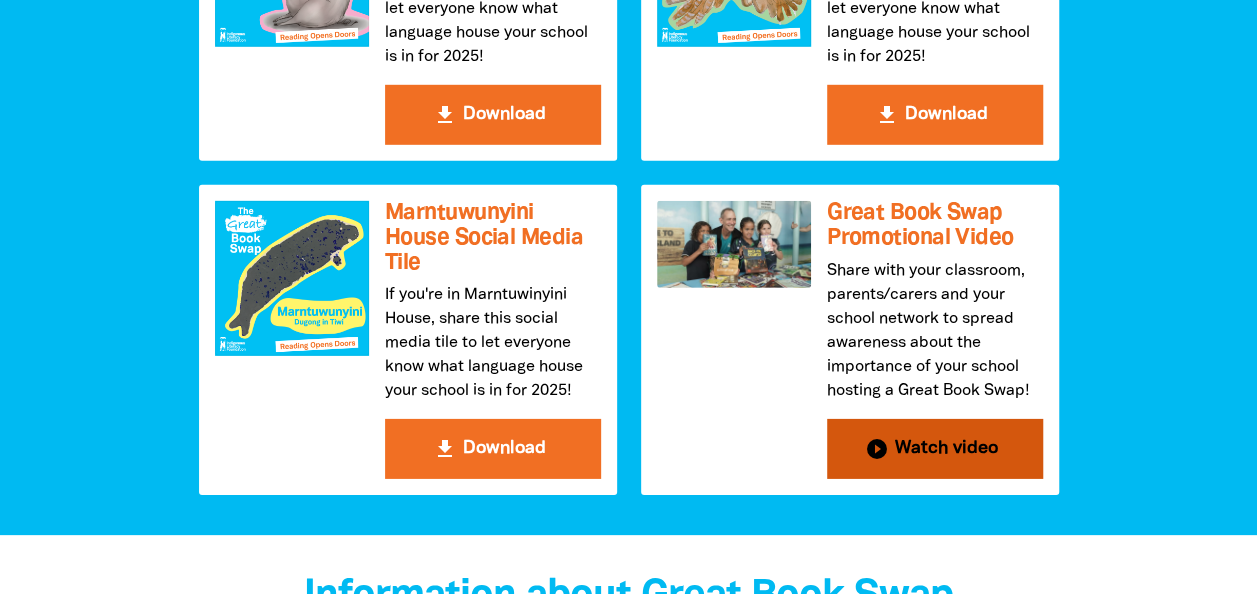 click on "play_circle_filled   Watch video" at bounding box center [935, 449] 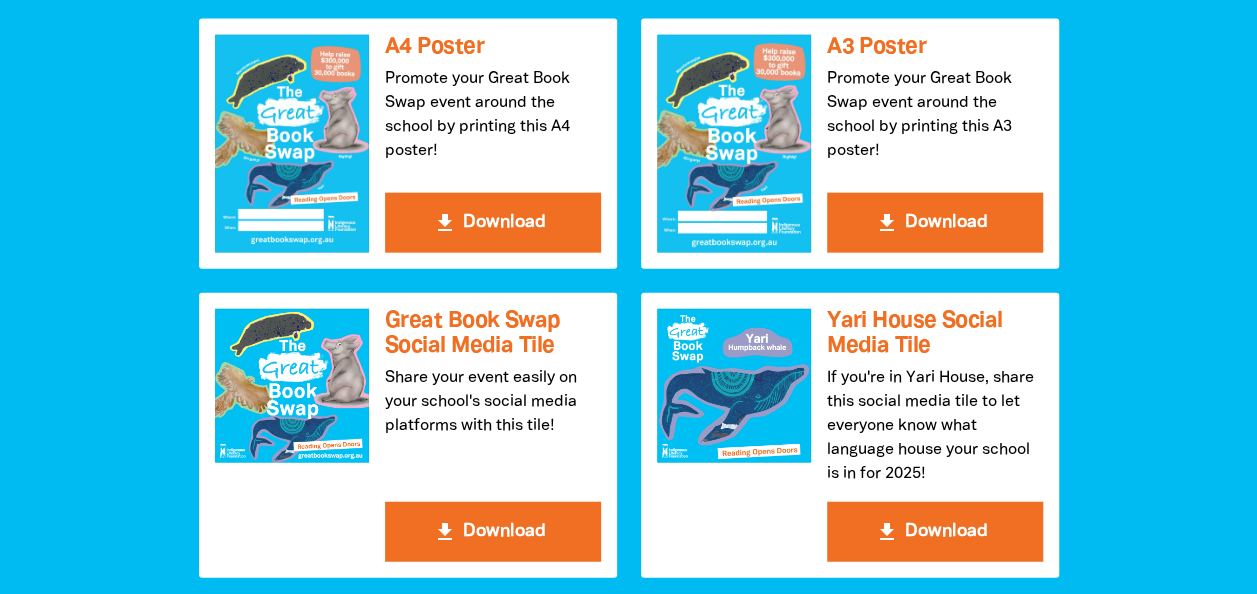 scroll, scrollTop: 2210, scrollLeft: 0, axis: vertical 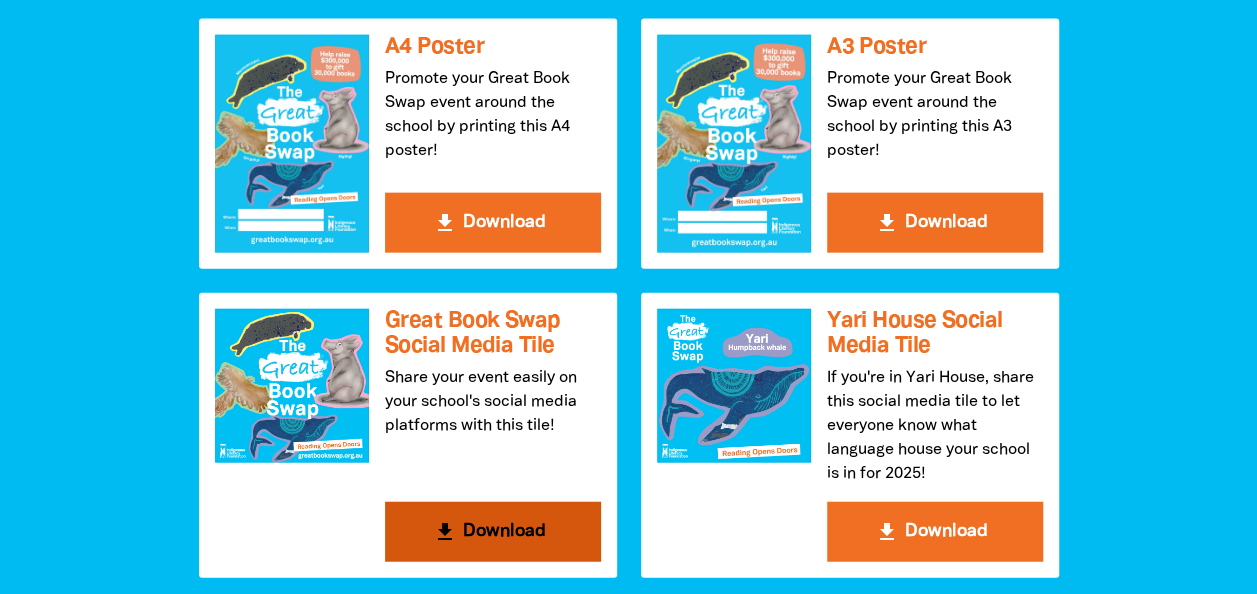 click on "get_app   Download" at bounding box center [493, 532] 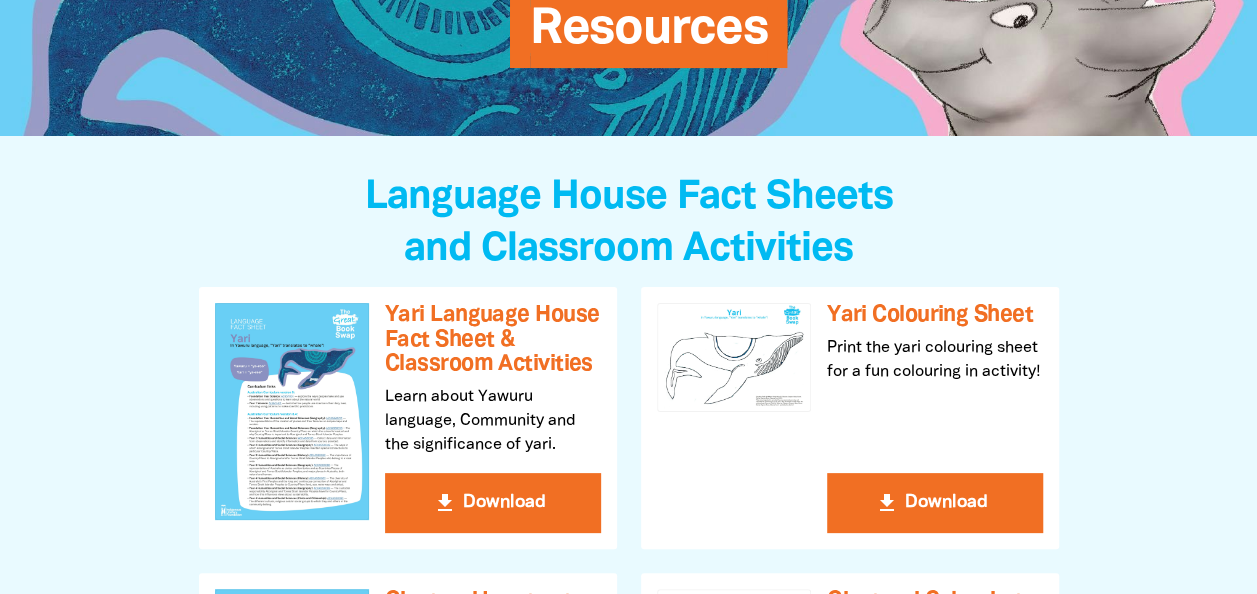 scroll, scrollTop: 0, scrollLeft: 0, axis: both 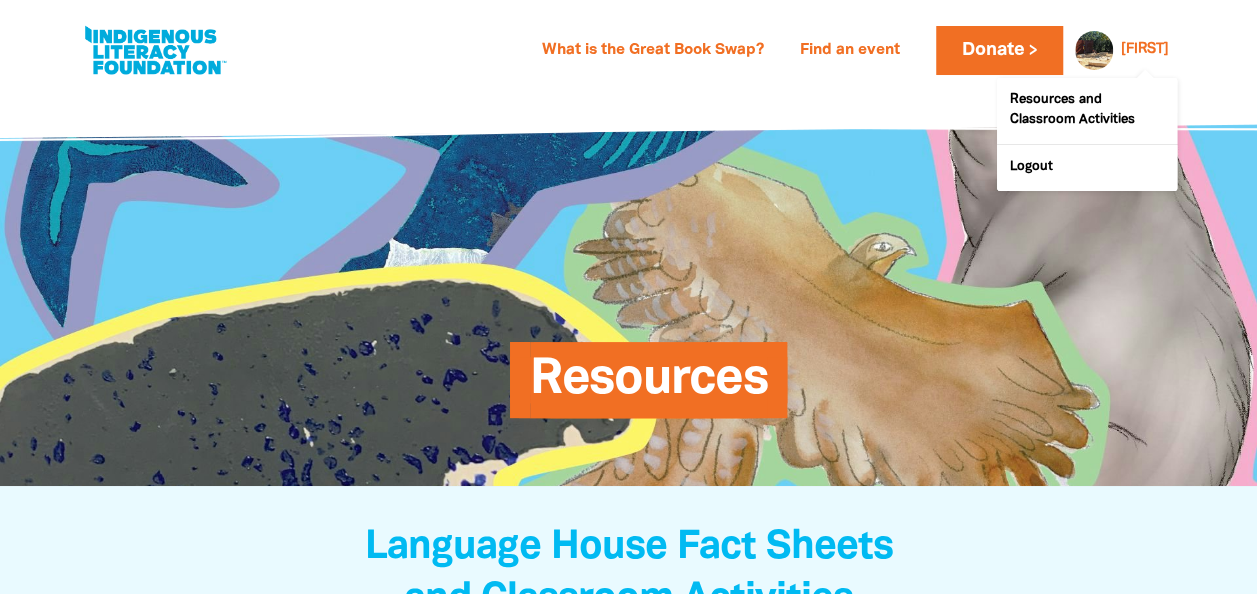 click at bounding box center (1087, 118) 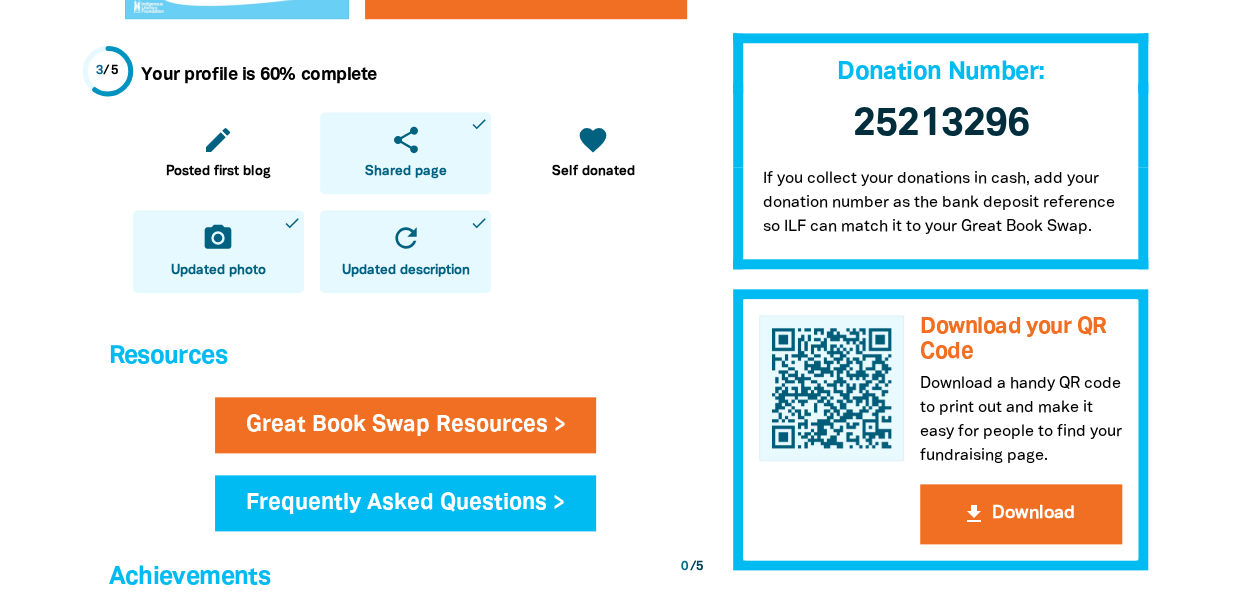 scroll, scrollTop: 882, scrollLeft: 0, axis: vertical 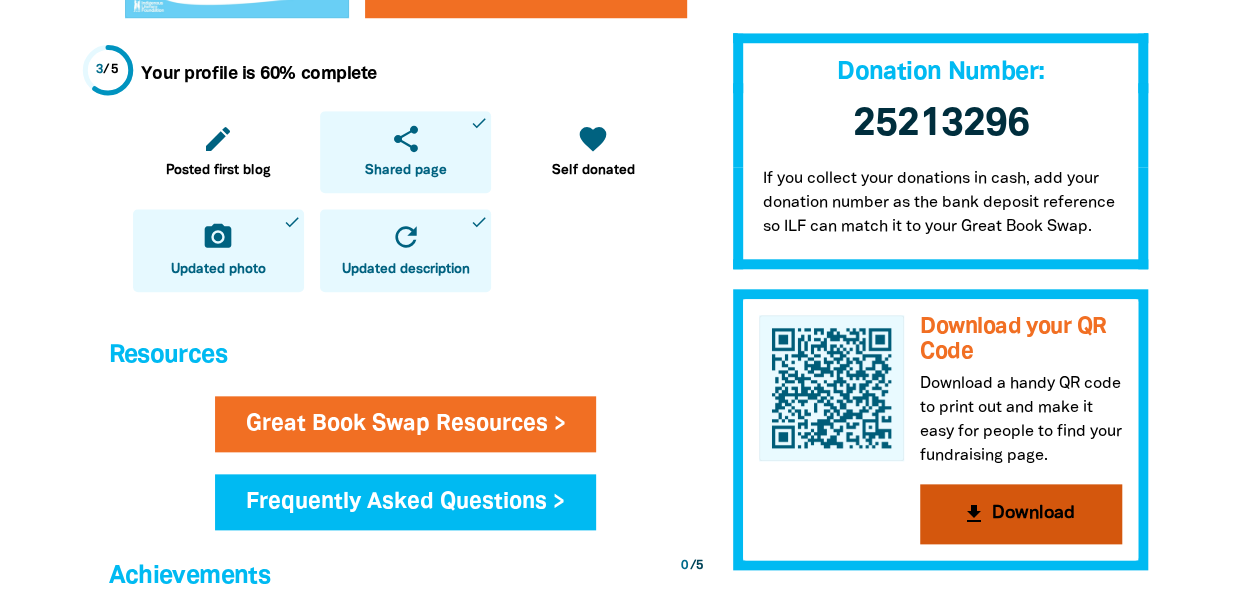 click on "get_app Download" at bounding box center (1021, 514) 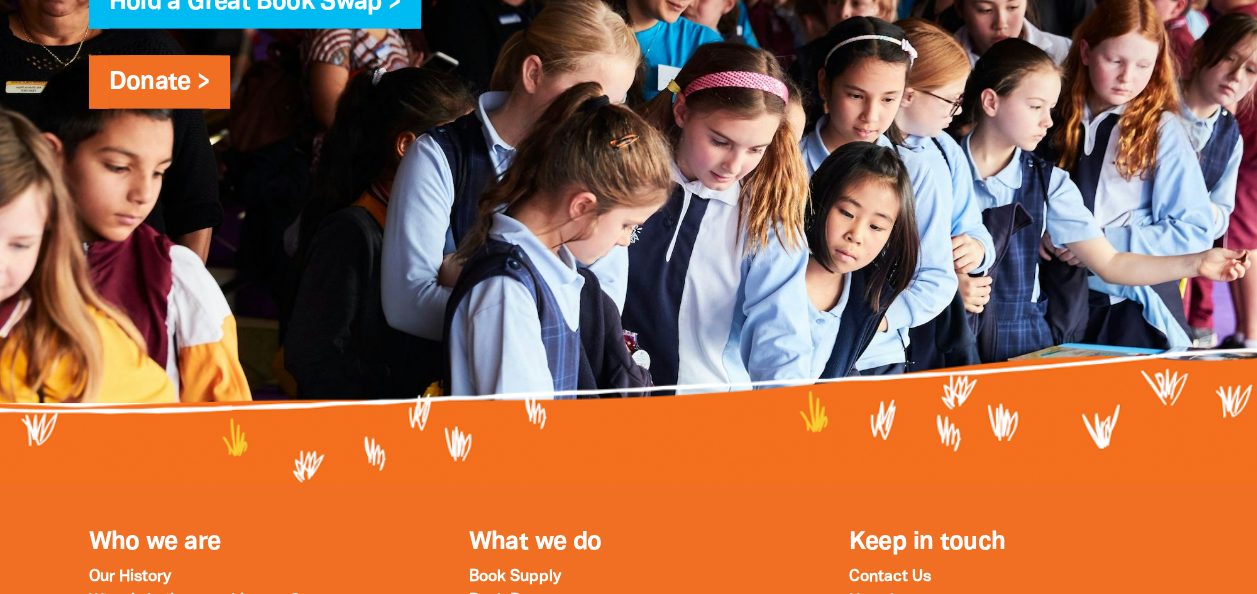 scroll, scrollTop: 2241, scrollLeft: 0, axis: vertical 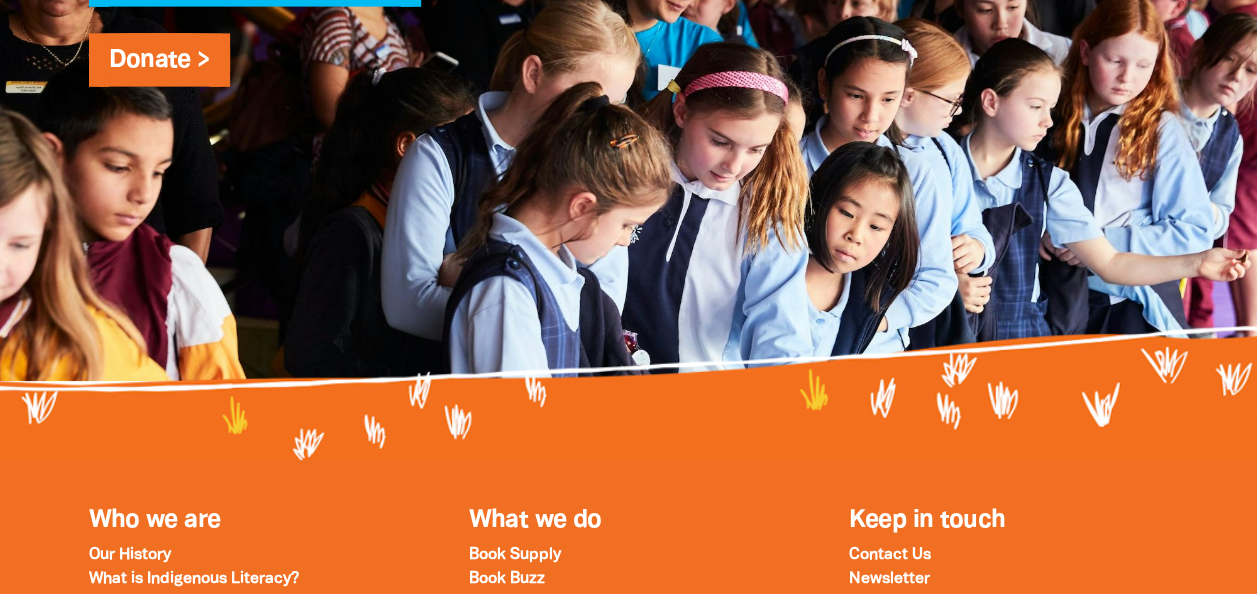click on "Hold a Great Book Swap > Donate >" at bounding box center (629, 126) 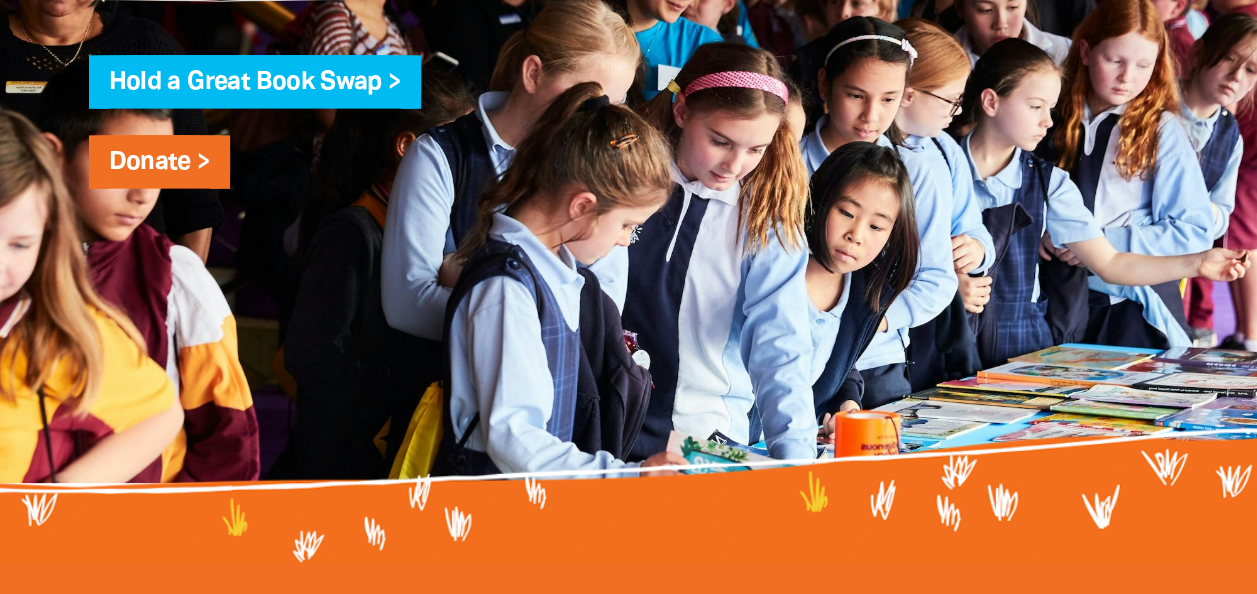 scroll, scrollTop: 2095, scrollLeft: 0, axis: vertical 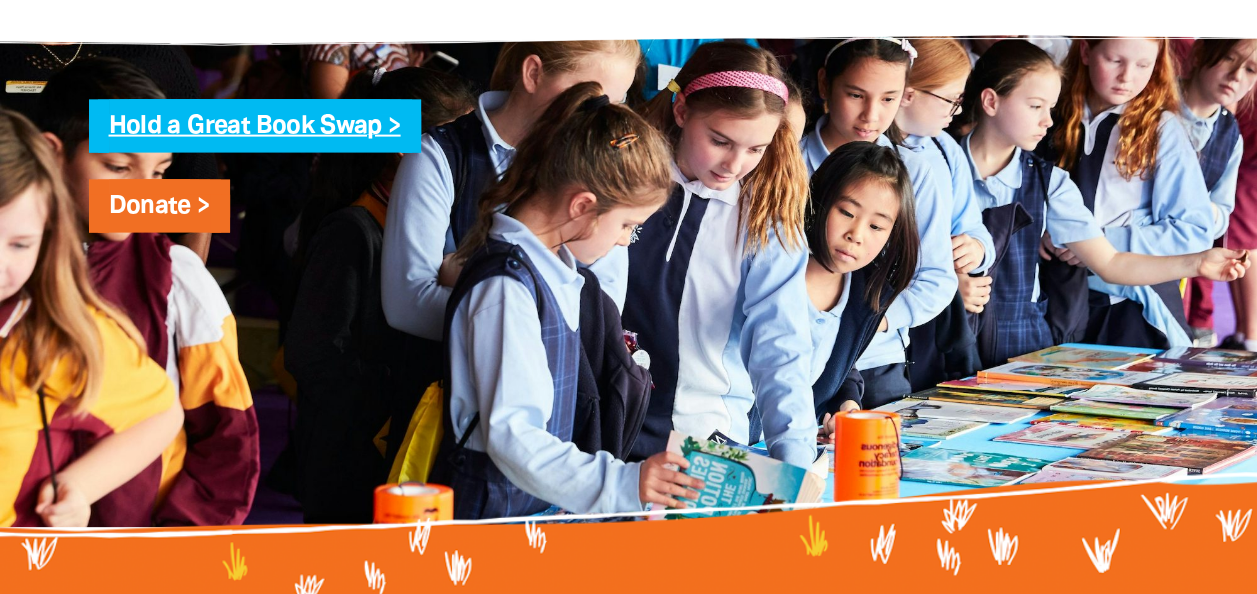click on "Hold a Great Book Swap >" 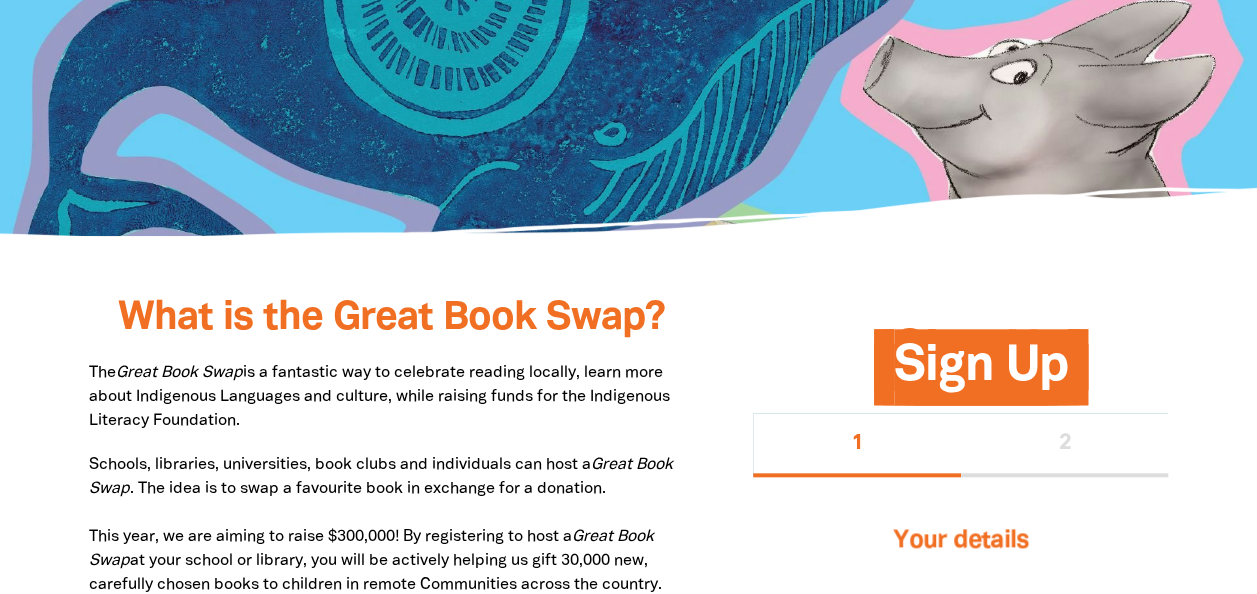 scroll, scrollTop: 750, scrollLeft: 0, axis: vertical 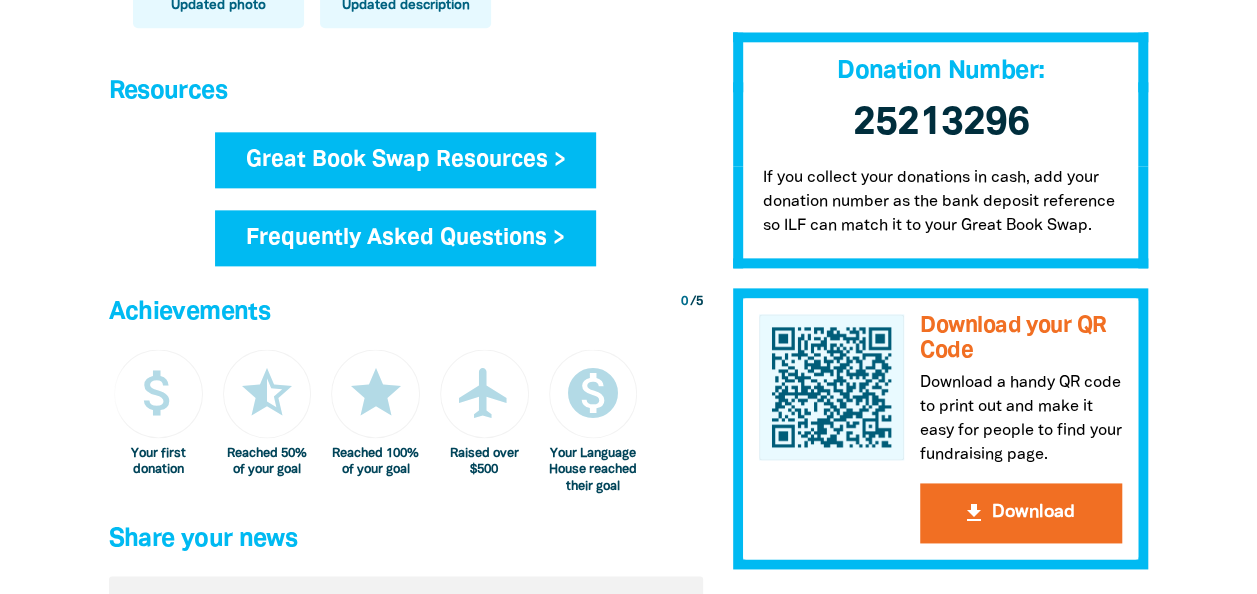 click on "Great Book Swap Resources >" at bounding box center [406, 160] 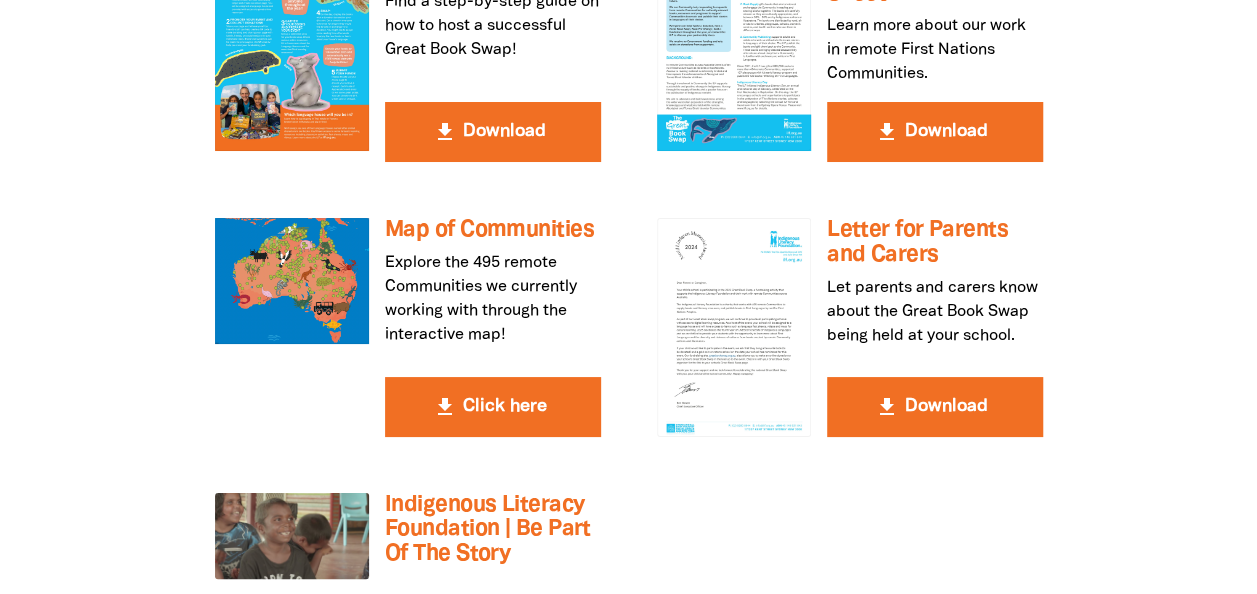 scroll, scrollTop: 3707, scrollLeft: 0, axis: vertical 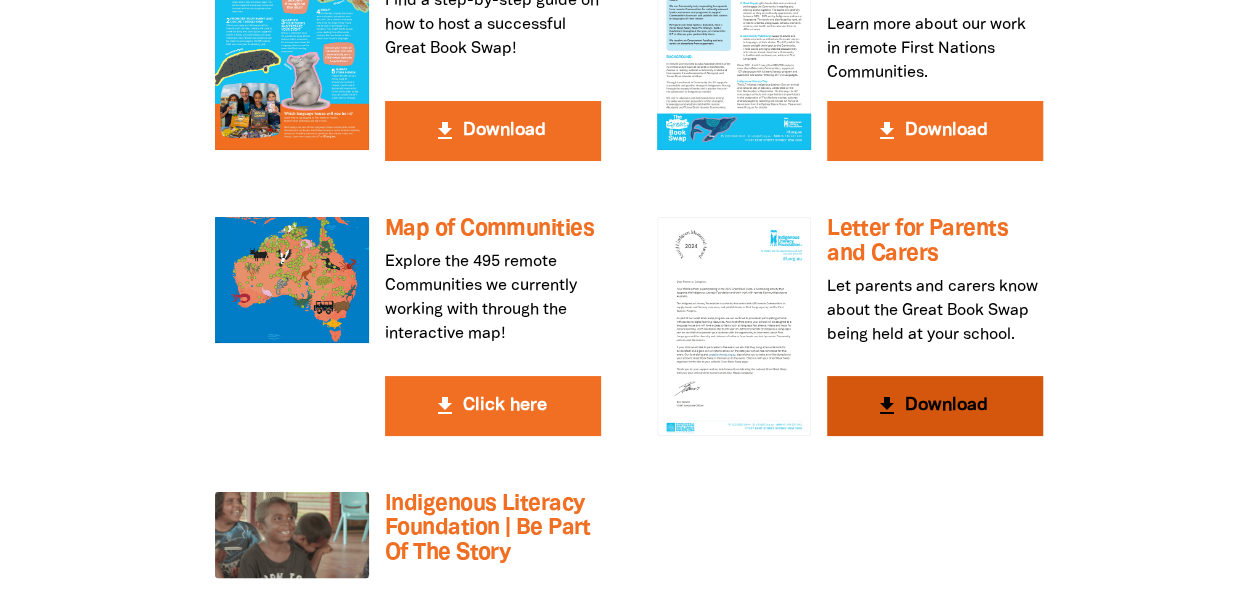 click on "get_app   Download" at bounding box center (935, 406) 